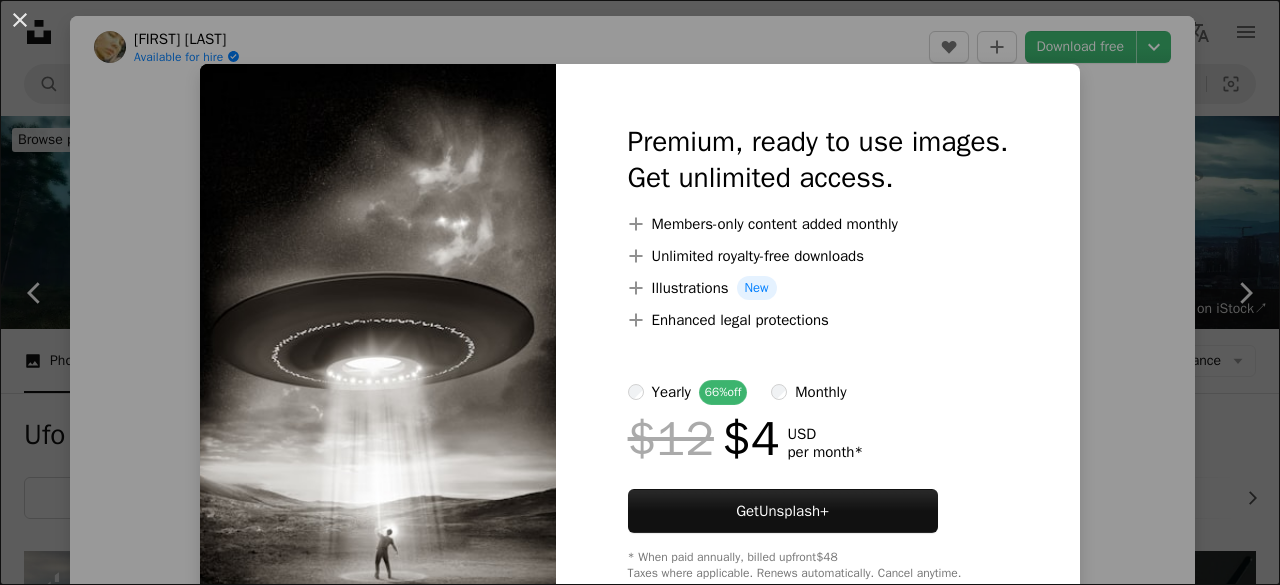 scroll, scrollTop: 481, scrollLeft: 0, axis: vertical 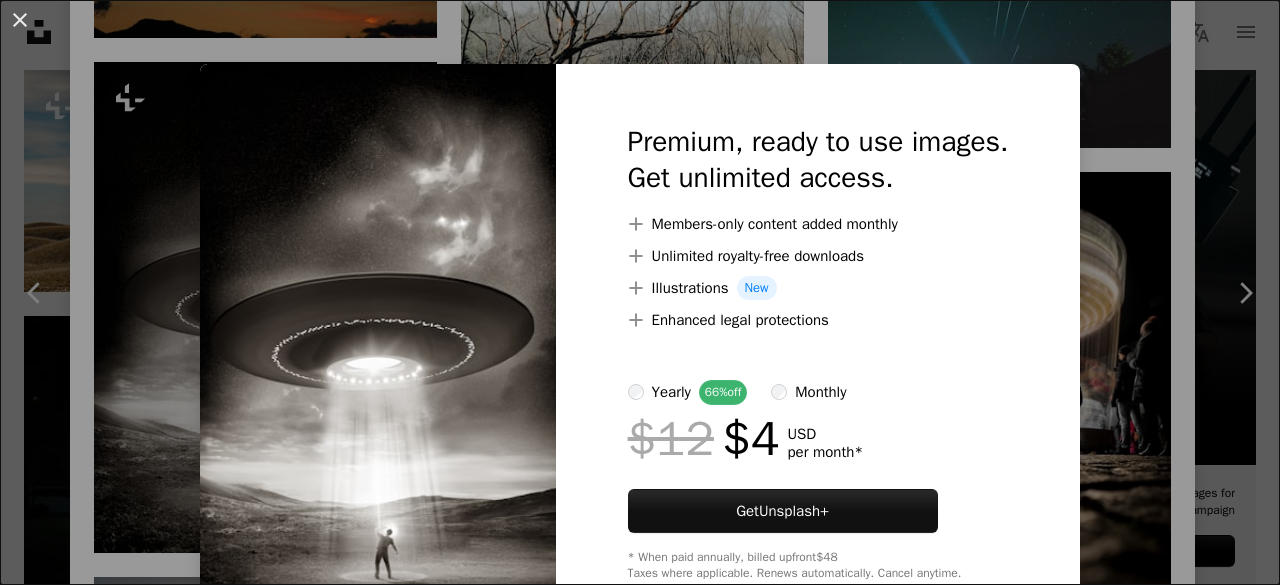 click on "An X shape Premium, ready to use images. Get unlimited access. A plus sign Members-only content added monthly A plus sign Unlimited royalty-free downloads A plus sign Illustrations  New A plus sign Enhanced legal protections yearly 66%  off monthly $12   $4 USD per month * Get  Unsplash+ * When paid annually, billed upfront  $48 Taxes where applicable. Renews automatically. Cancel anytime." at bounding box center (640, 292) 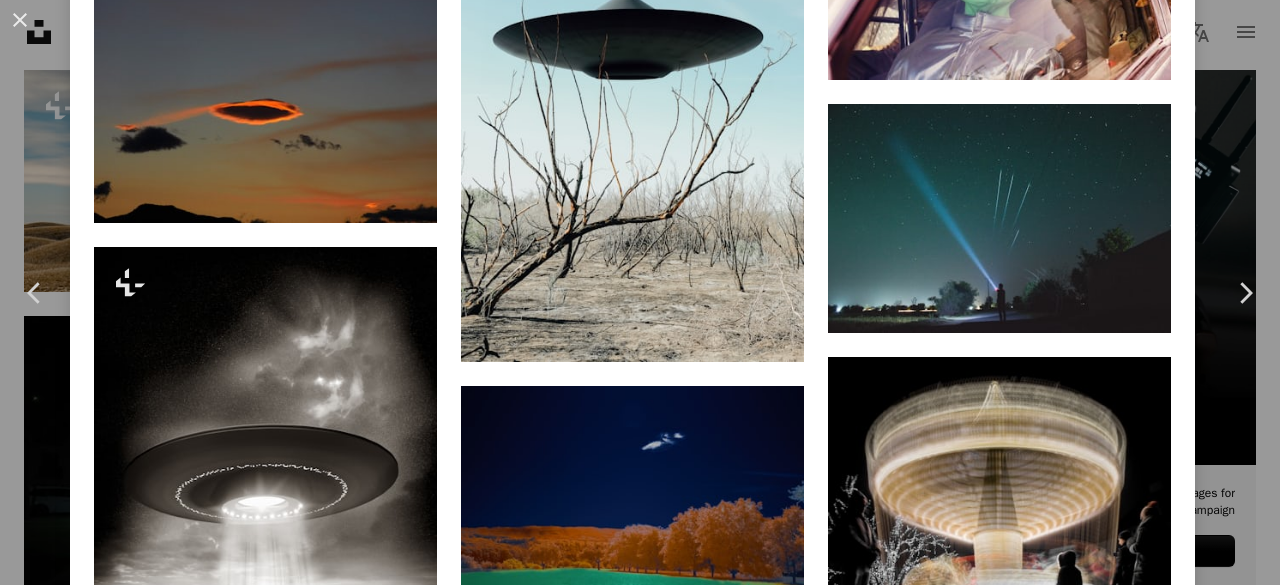 scroll, scrollTop: 1545, scrollLeft: 0, axis: vertical 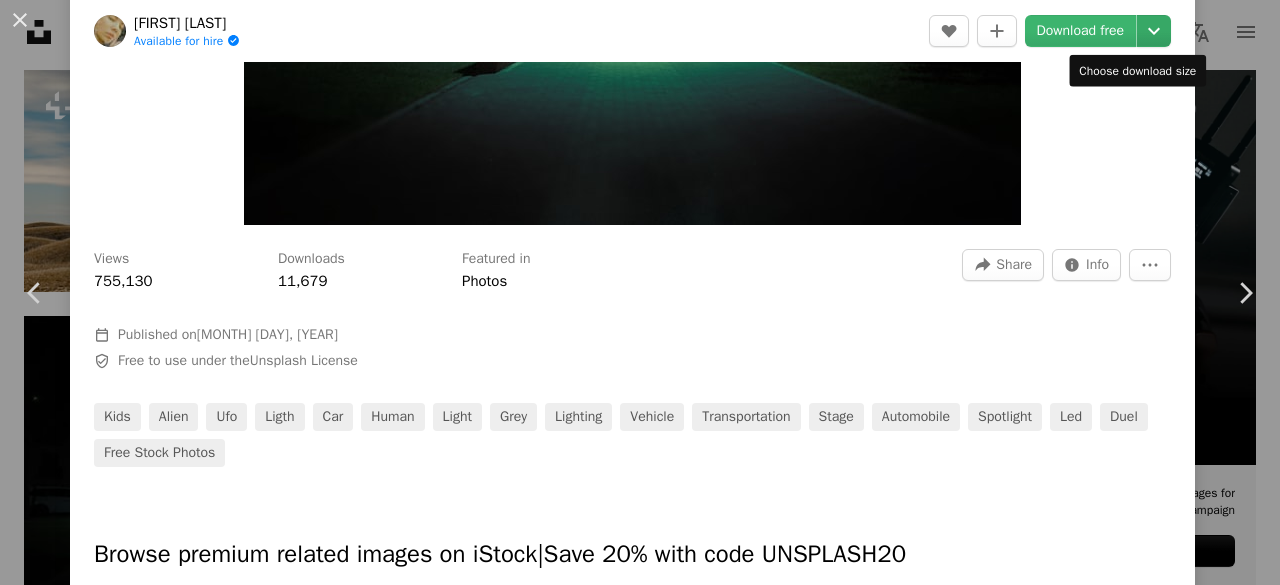 click on "Chevron down" 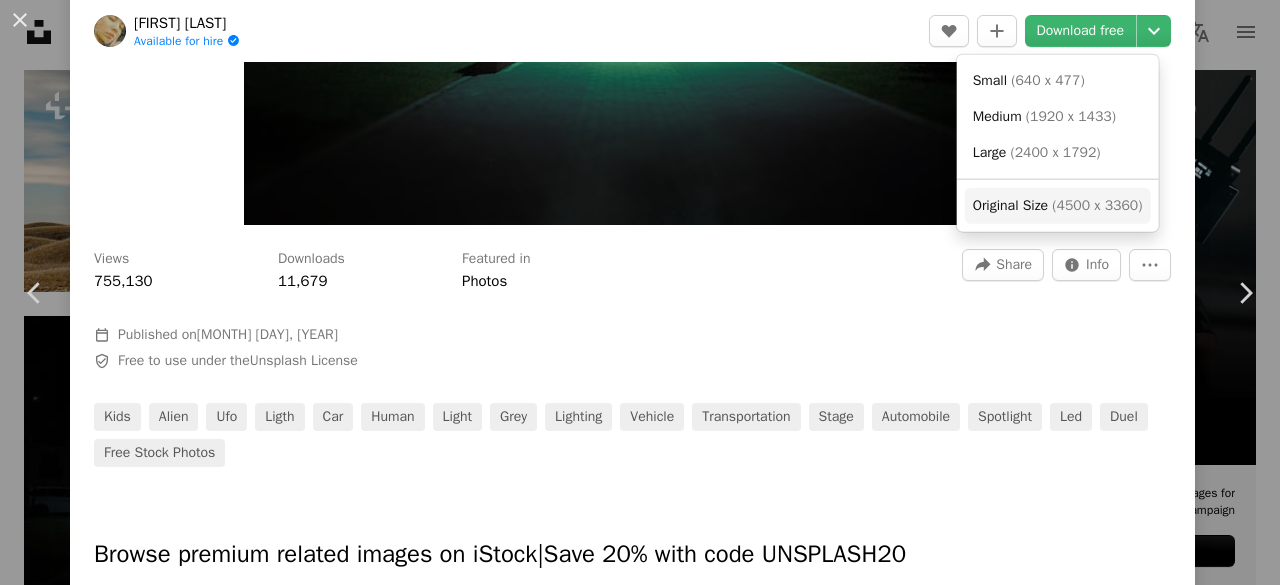 click on "Original Size" at bounding box center [1010, 205] 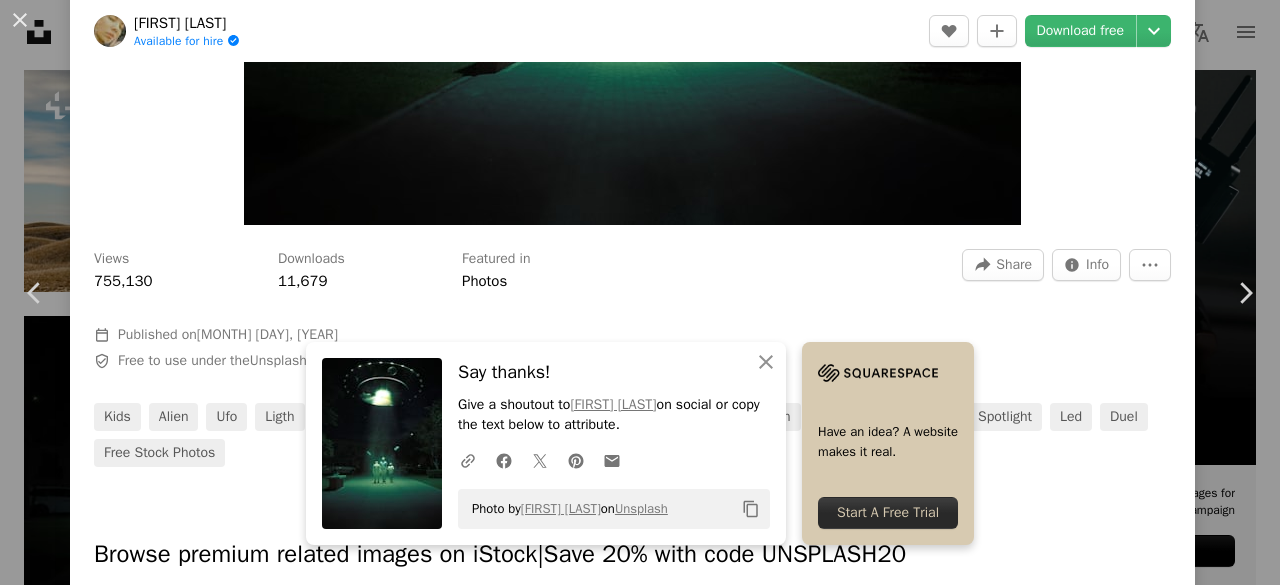 type 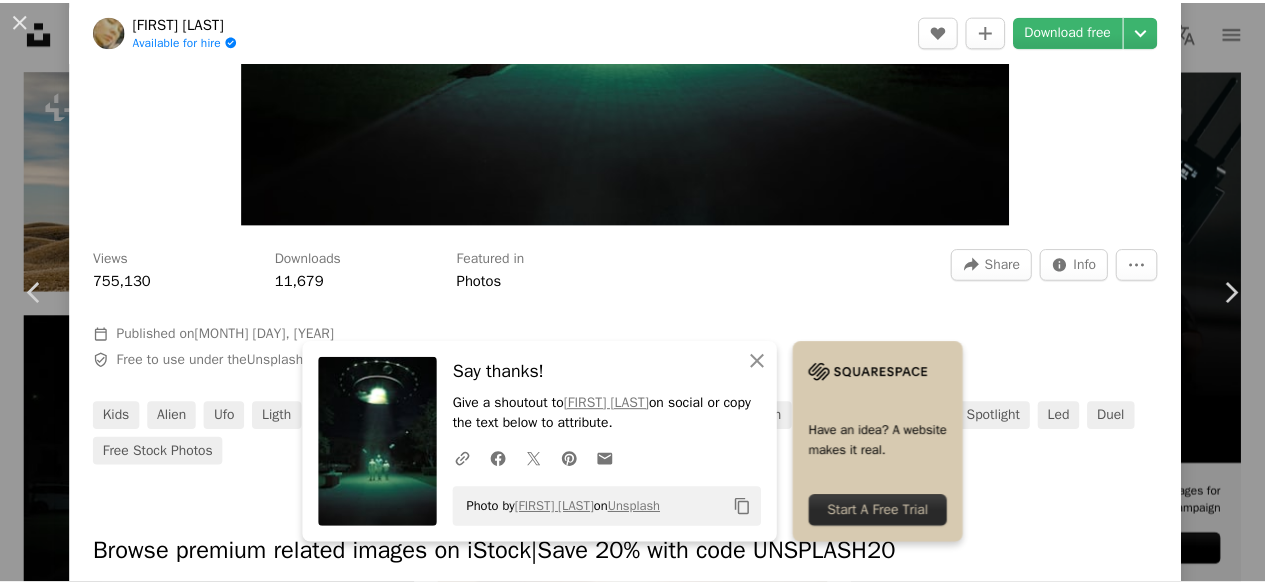 scroll, scrollTop: 0, scrollLeft: 0, axis: both 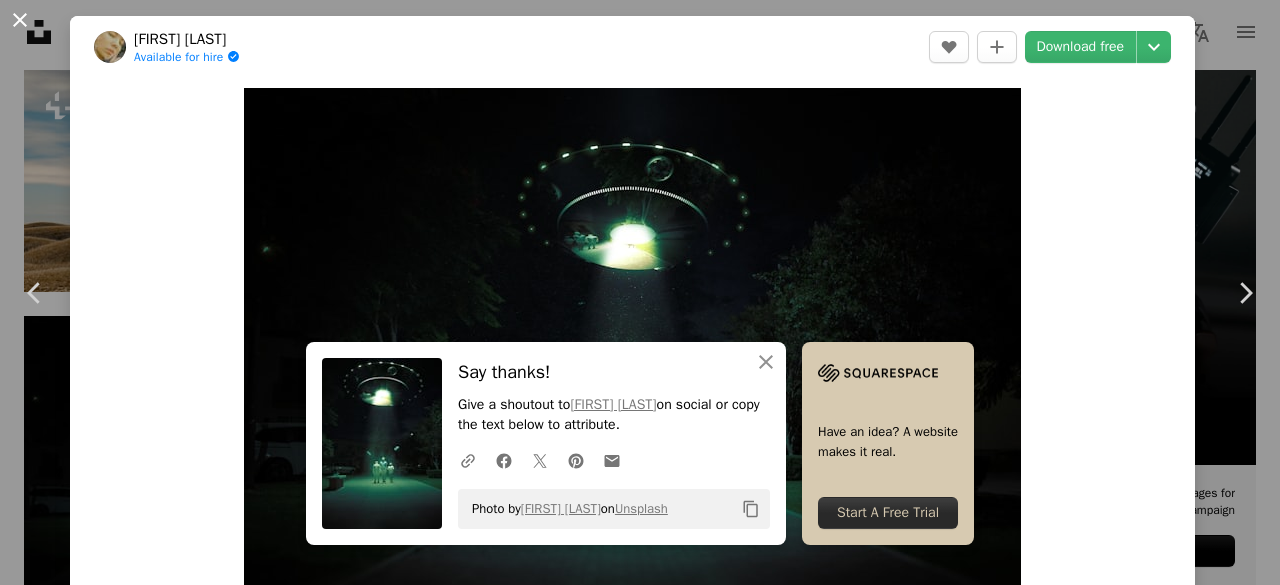 click on "An X shape" at bounding box center (20, 20) 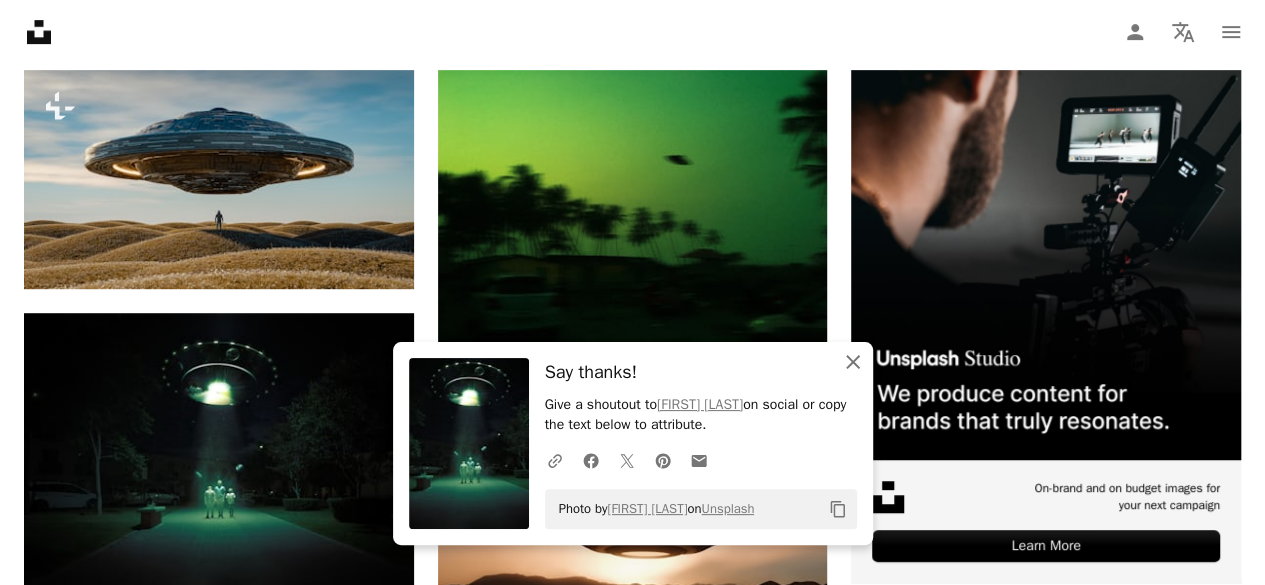 click on "An X shape" 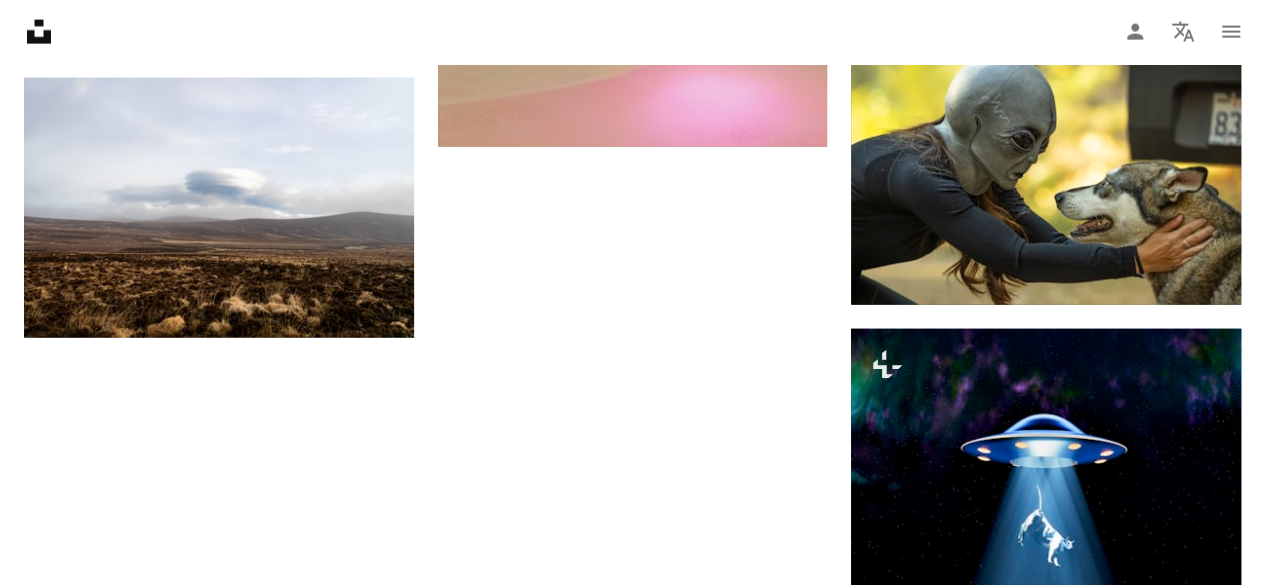 scroll, scrollTop: 2364, scrollLeft: 0, axis: vertical 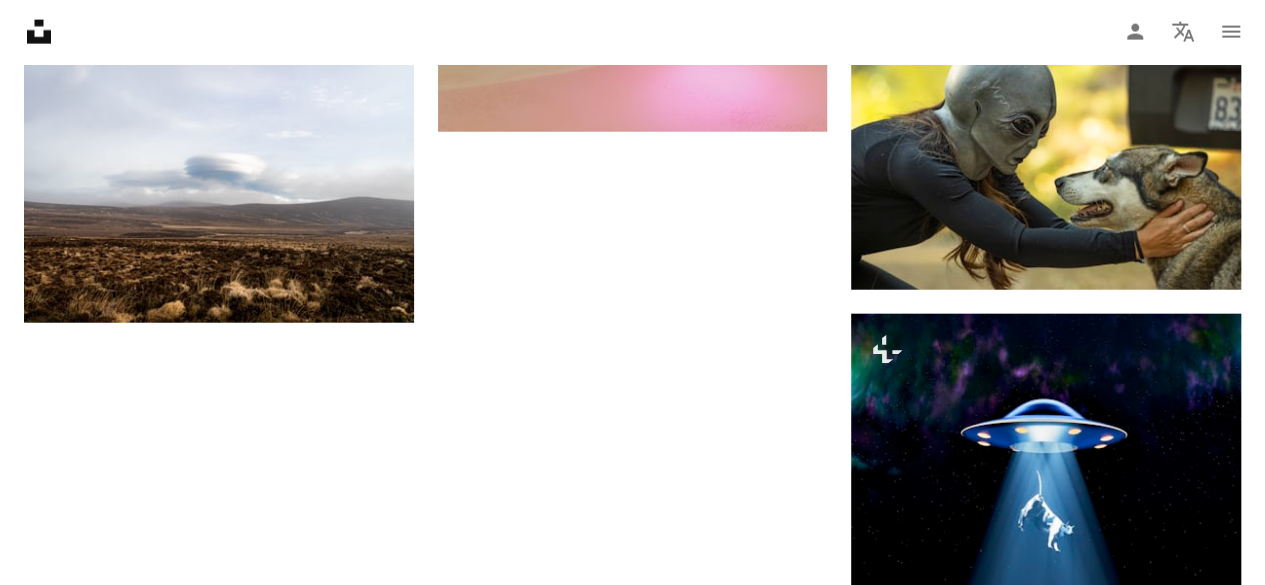 click on "Load more" at bounding box center [632, 970] 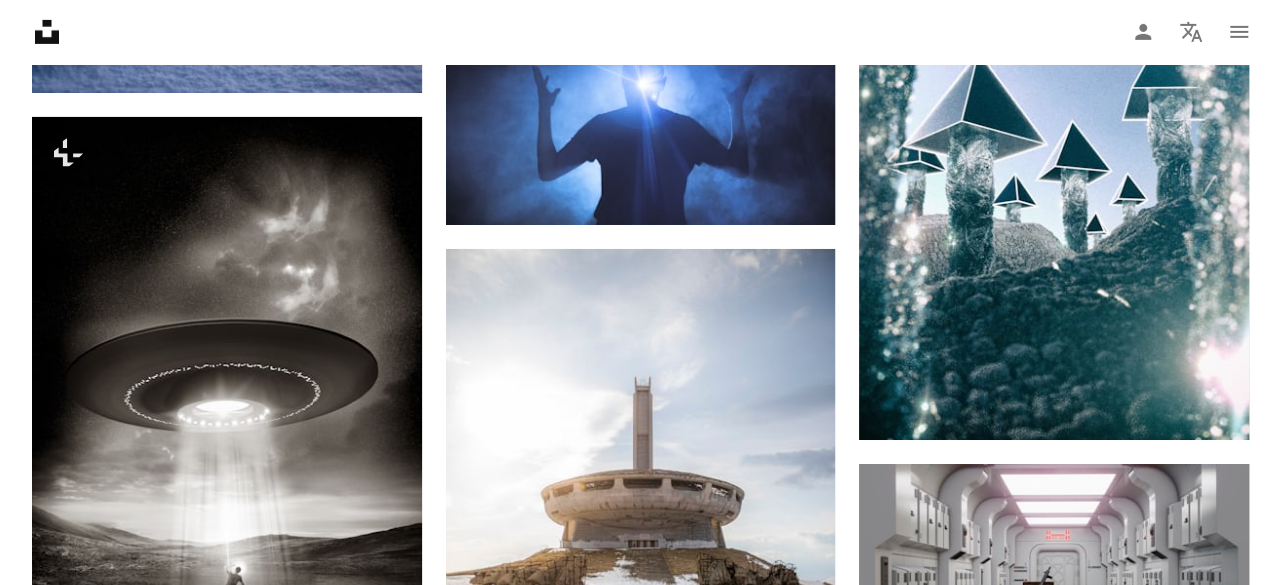 scroll, scrollTop: 3399, scrollLeft: 0, axis: vertical 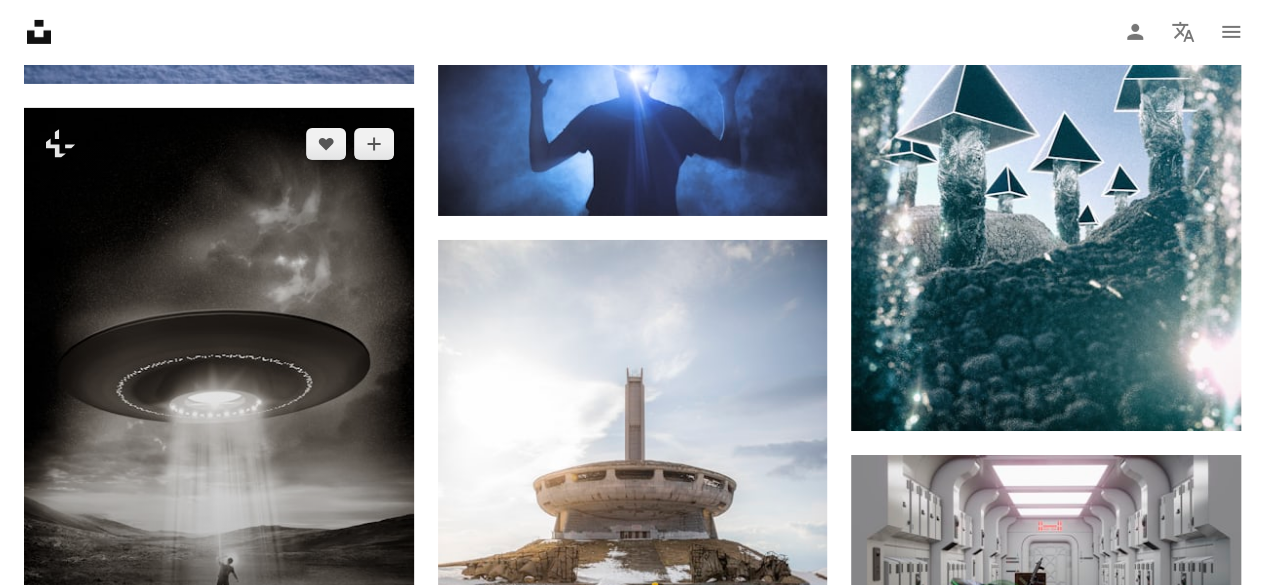 click at bounding box center (219, 387) 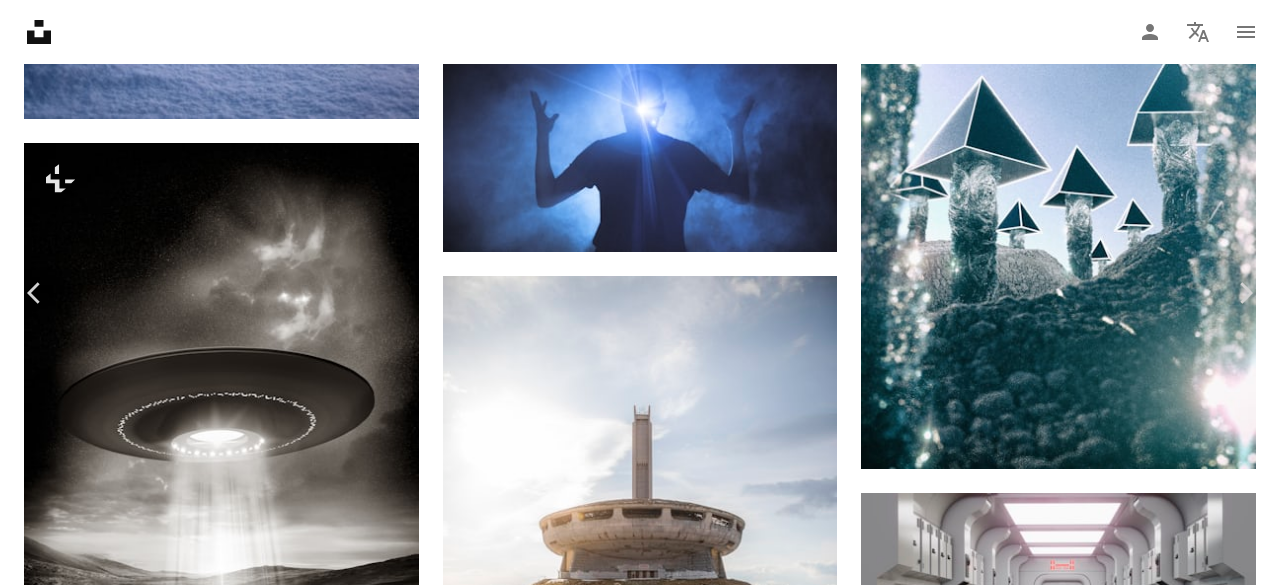 scroll, scrollTop: 6, scrollLeft: 0, axis: vertical 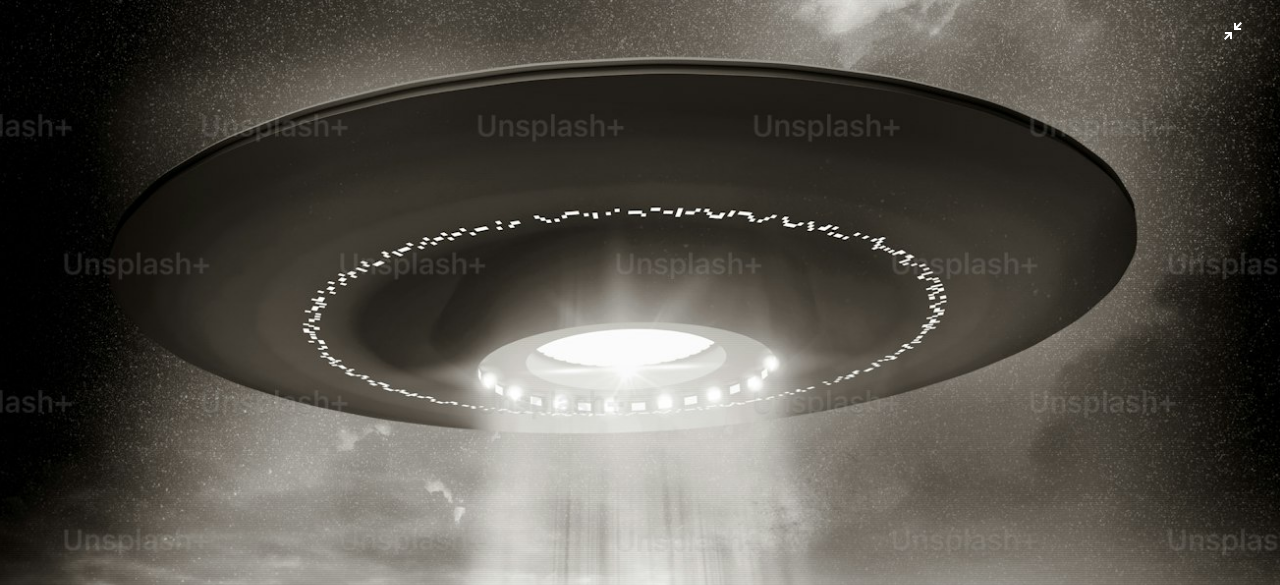 click at bounding box center [640, 313] 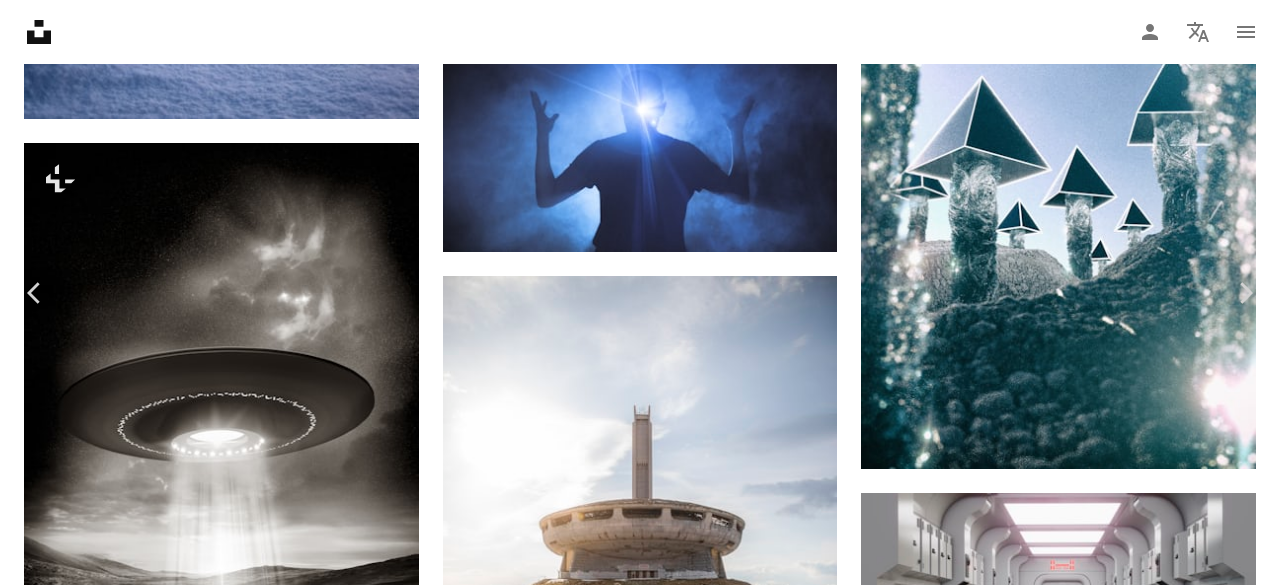 scroll, scrollTop: 82, scrollLeft: 0, axis: vertical 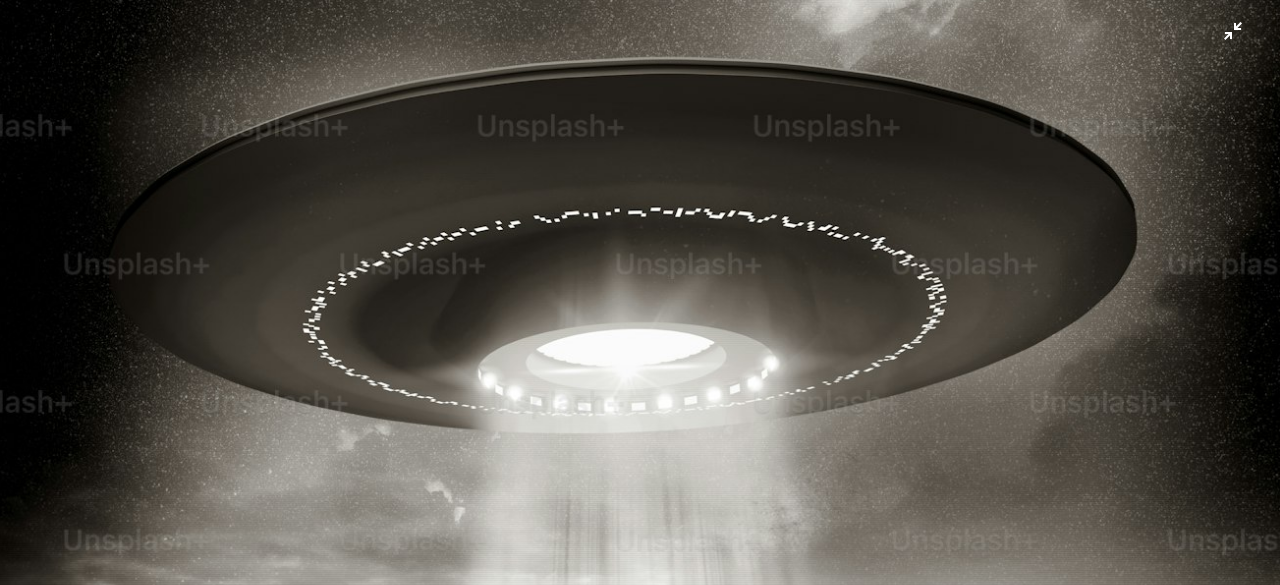 click at bounding box center [640, 313] 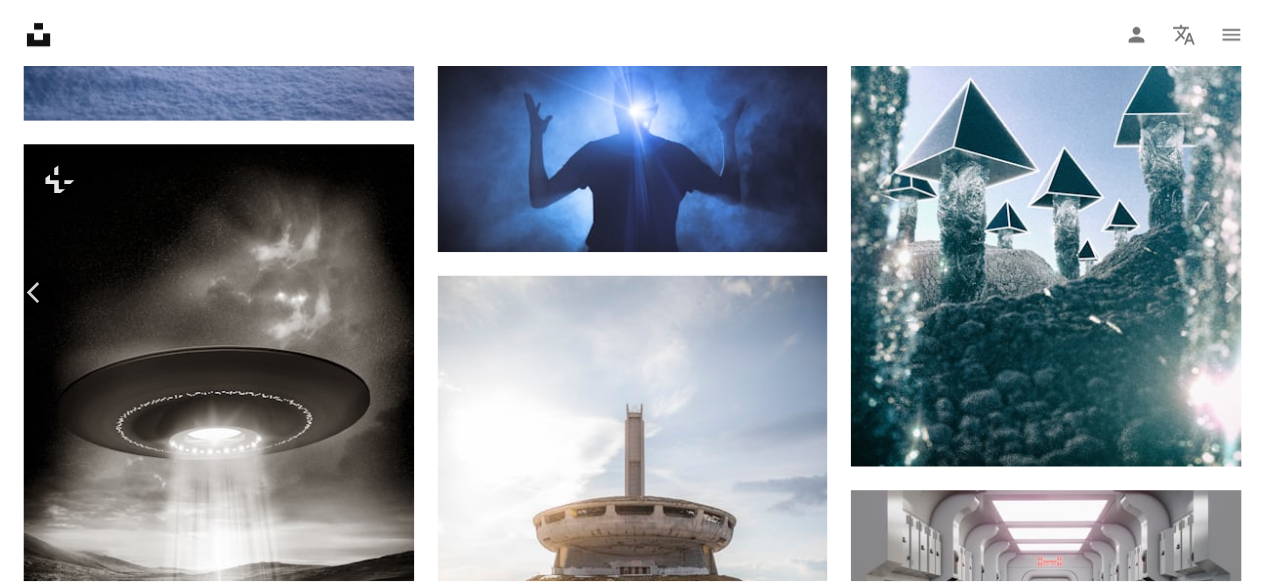 scroll, scrollTop: 0, scrollLeft: 0, axis: both 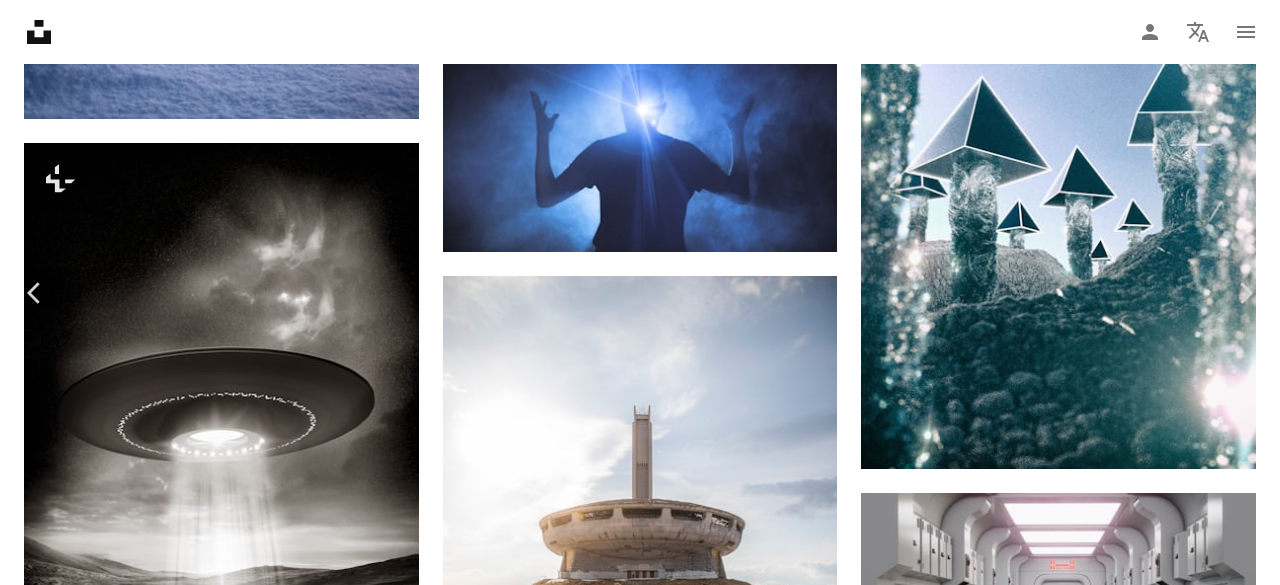 click on "An X shape" at bounding box center [20, 20] 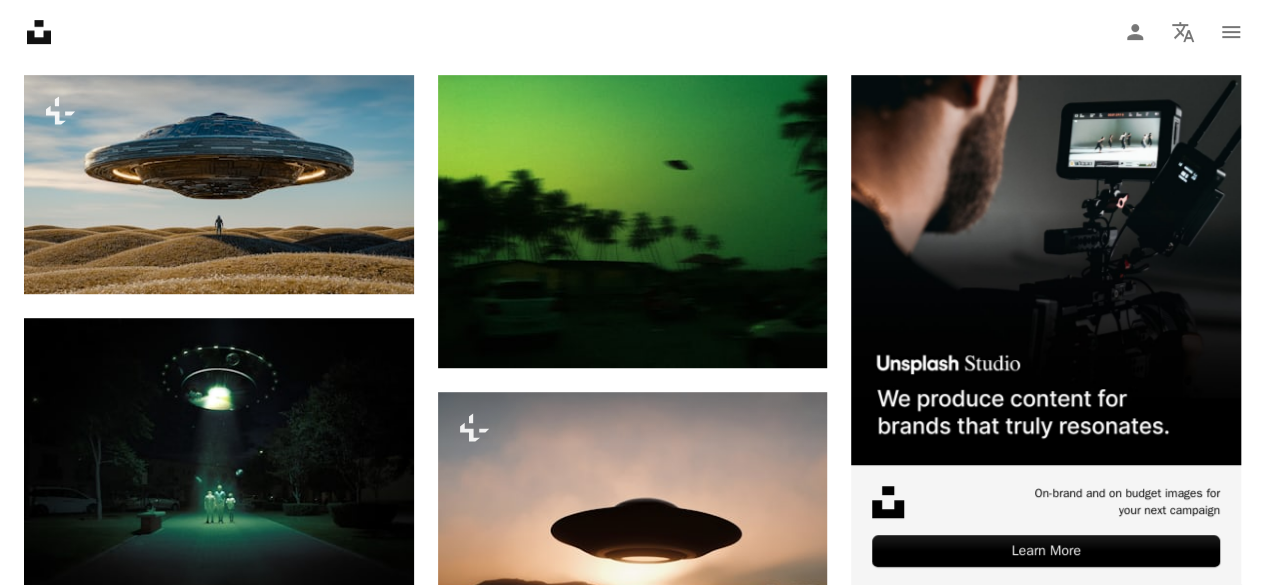 scroll, scrollTop: 0, scrollLeft: 0, axis: both 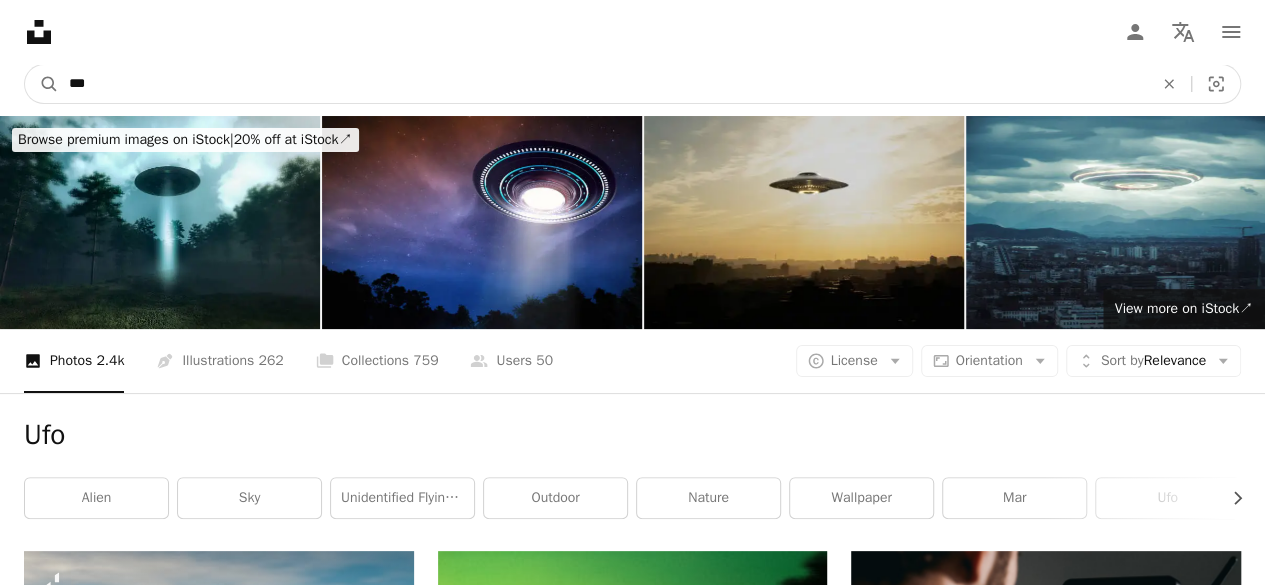 click on "***" at bounding box center [603, 84] 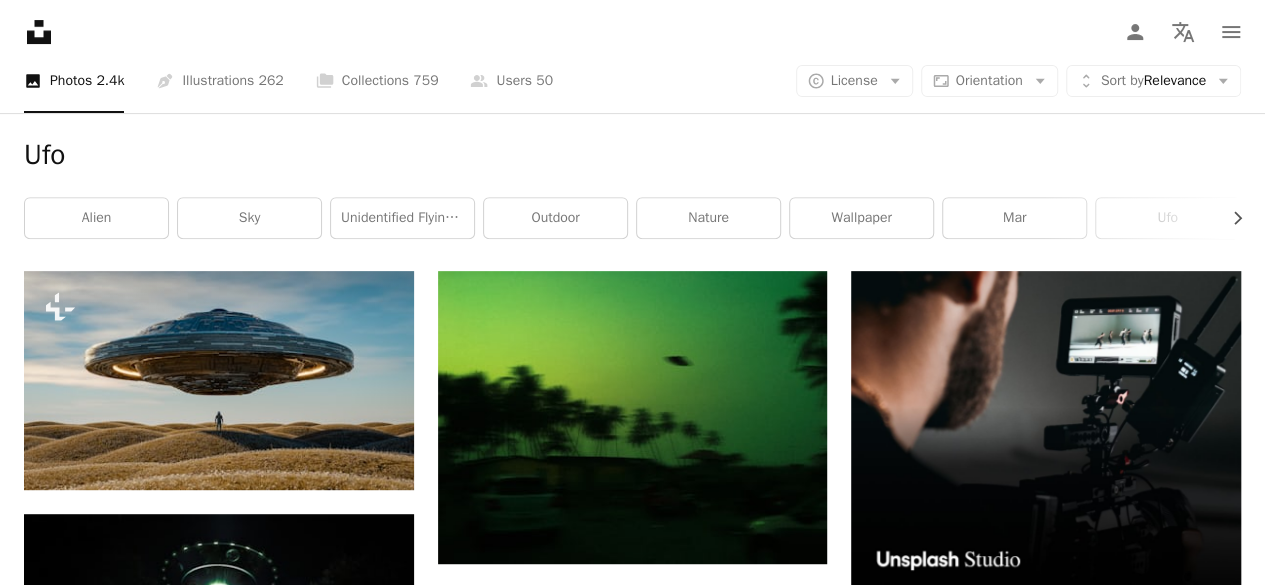 scroll, scrollTop: 0, scrollLeft: 0, axis: both 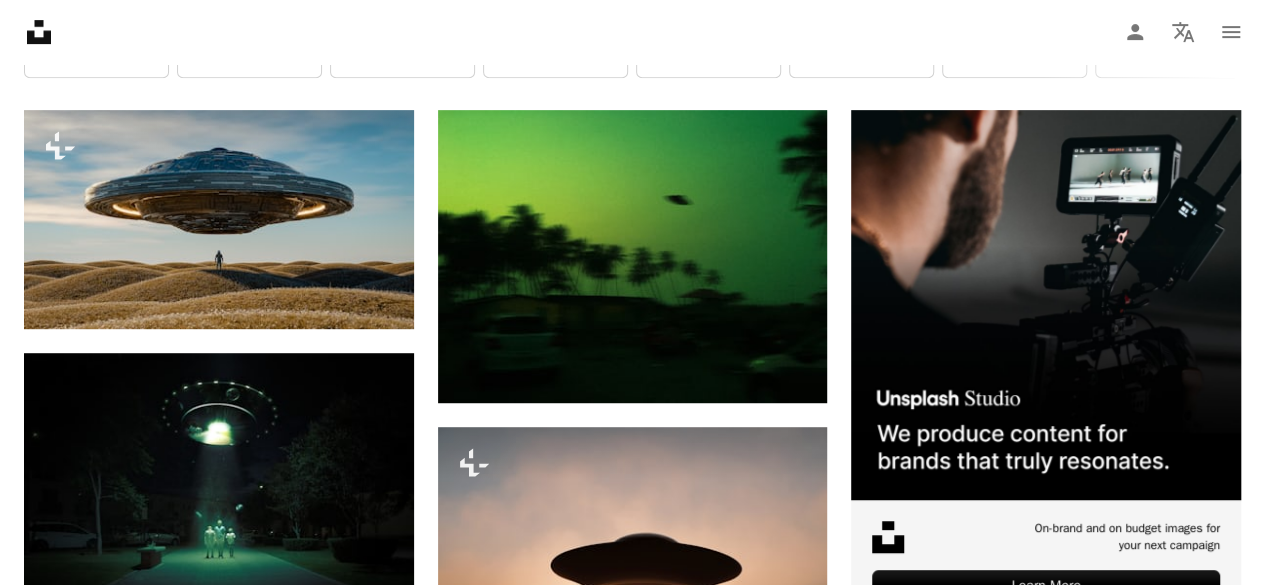 type on "***" 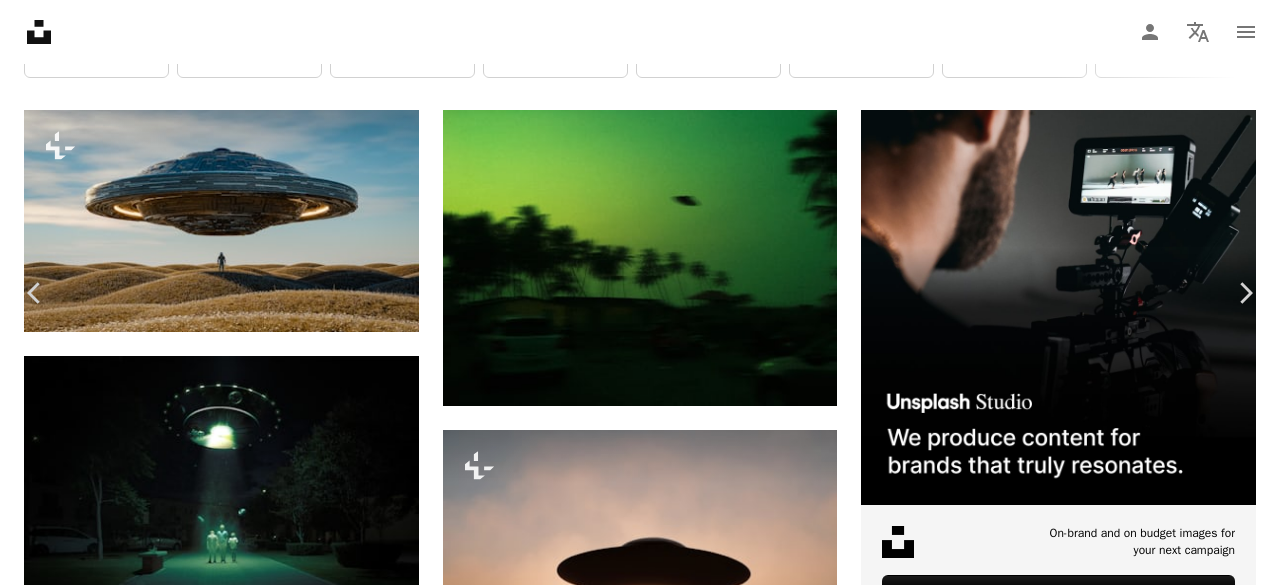 scroll, scrollTop: 4052, scrollLeft: 0, axis: vertical 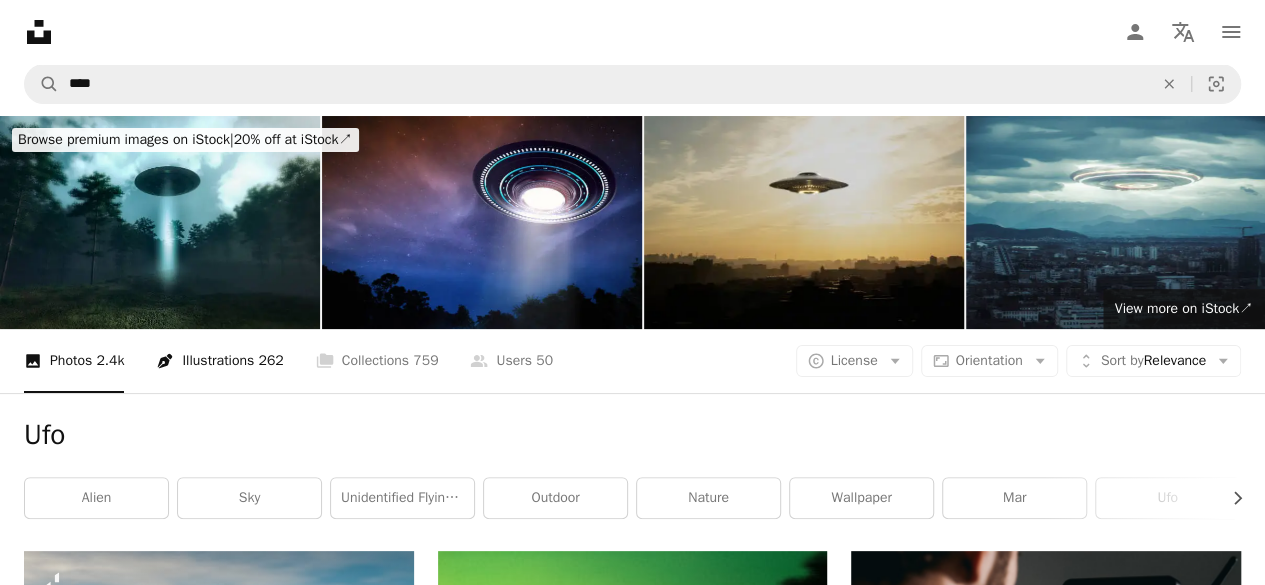 click on "262" at bounding box center [270, 361] 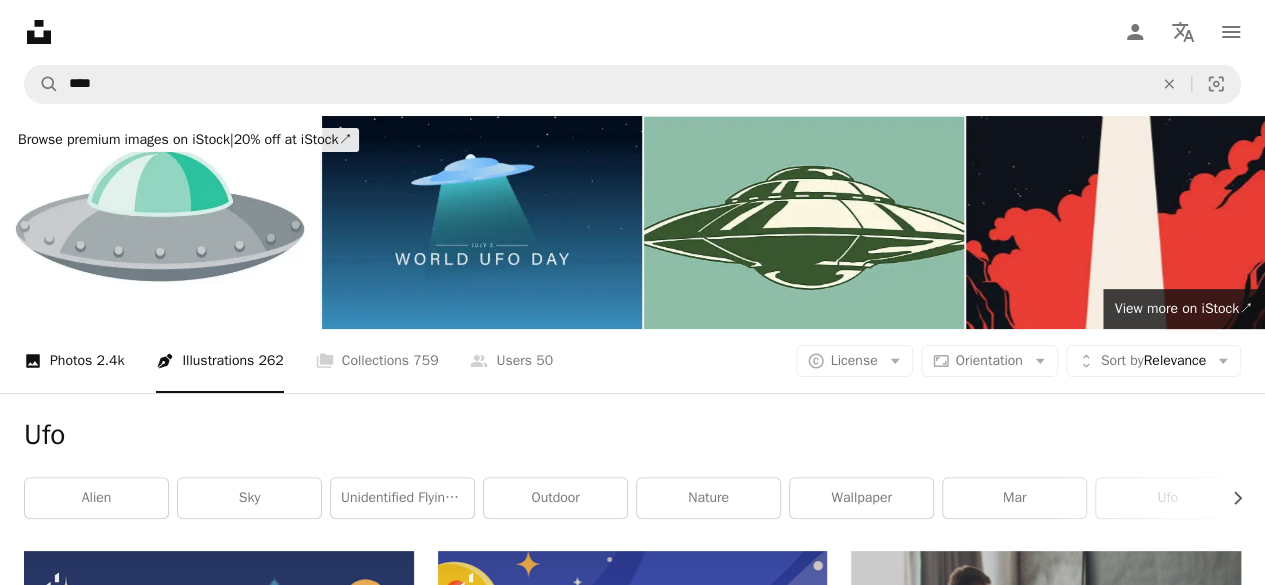 click on "A photo Photos   2.4k" at bounding box center [74, 361] 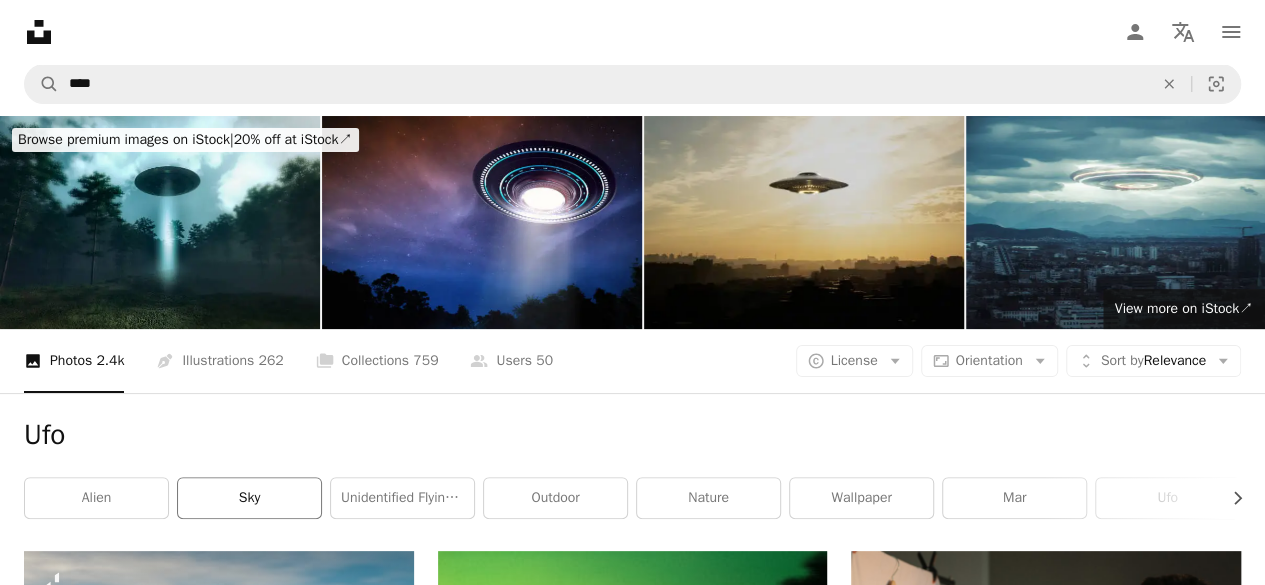 click on "sky" at bounding box center (249, 498) 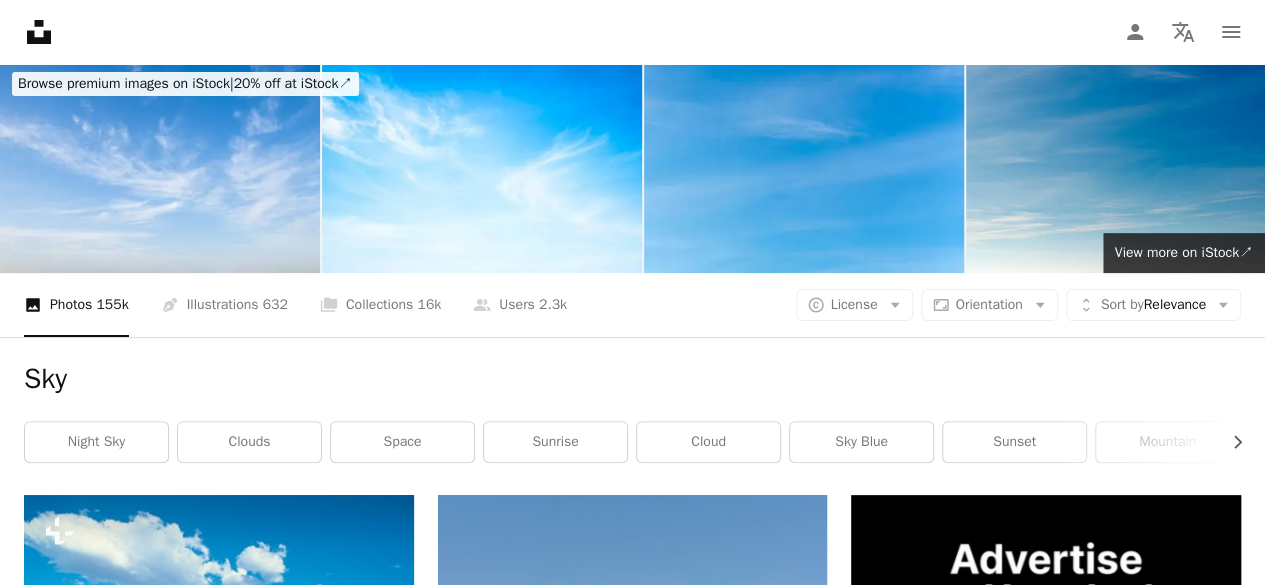 scroll, scrollTop: 0, scrollLeft: 0, axis: both 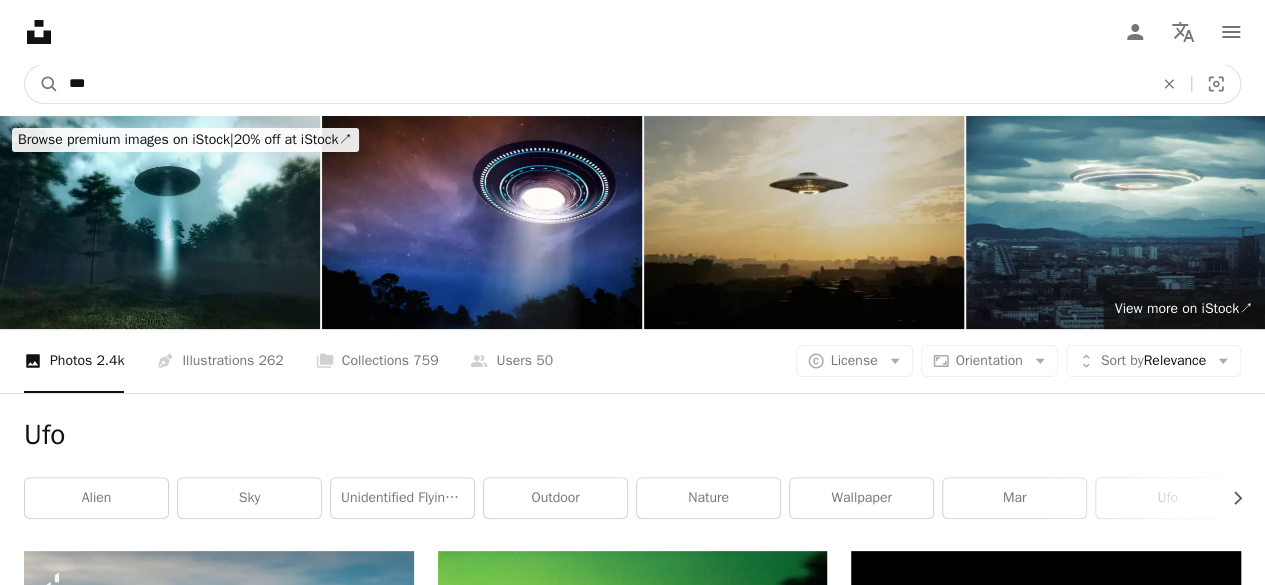 click on "***" at bounding box center (603, 84) 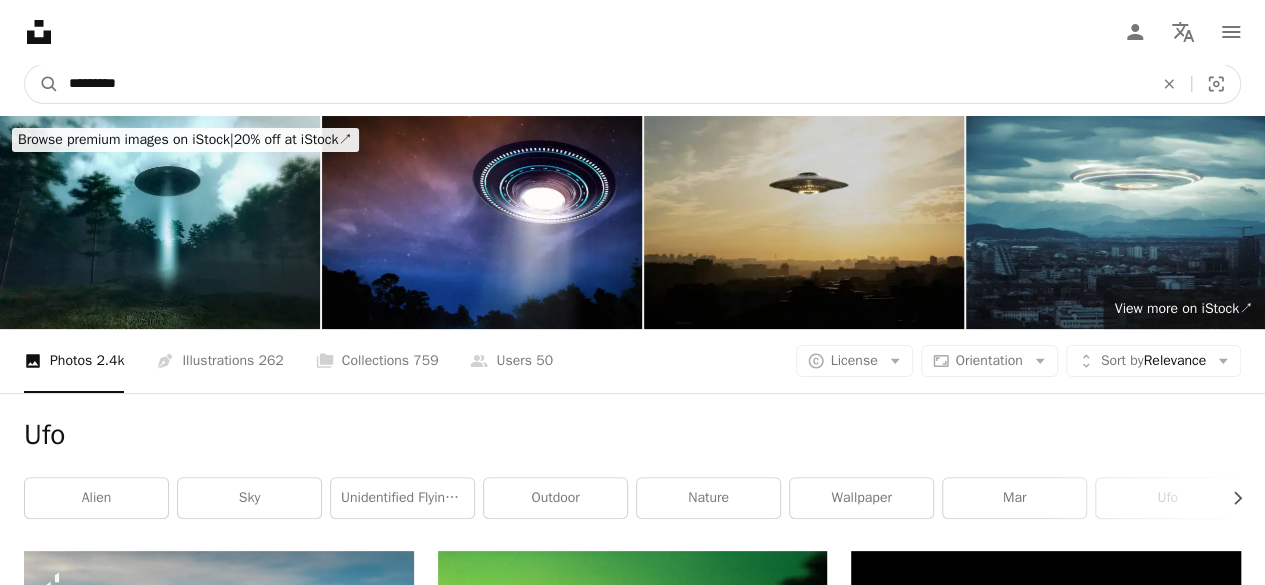 type on "*********" 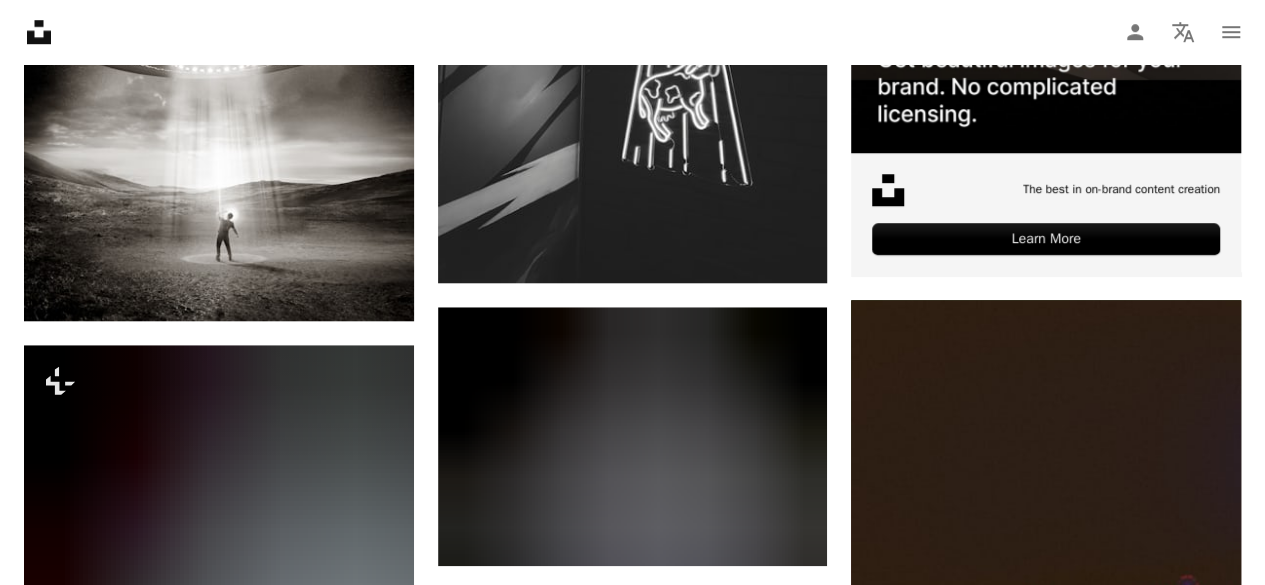 scroll, scrollTop: 0, scrollLeft: 0, axis: both 